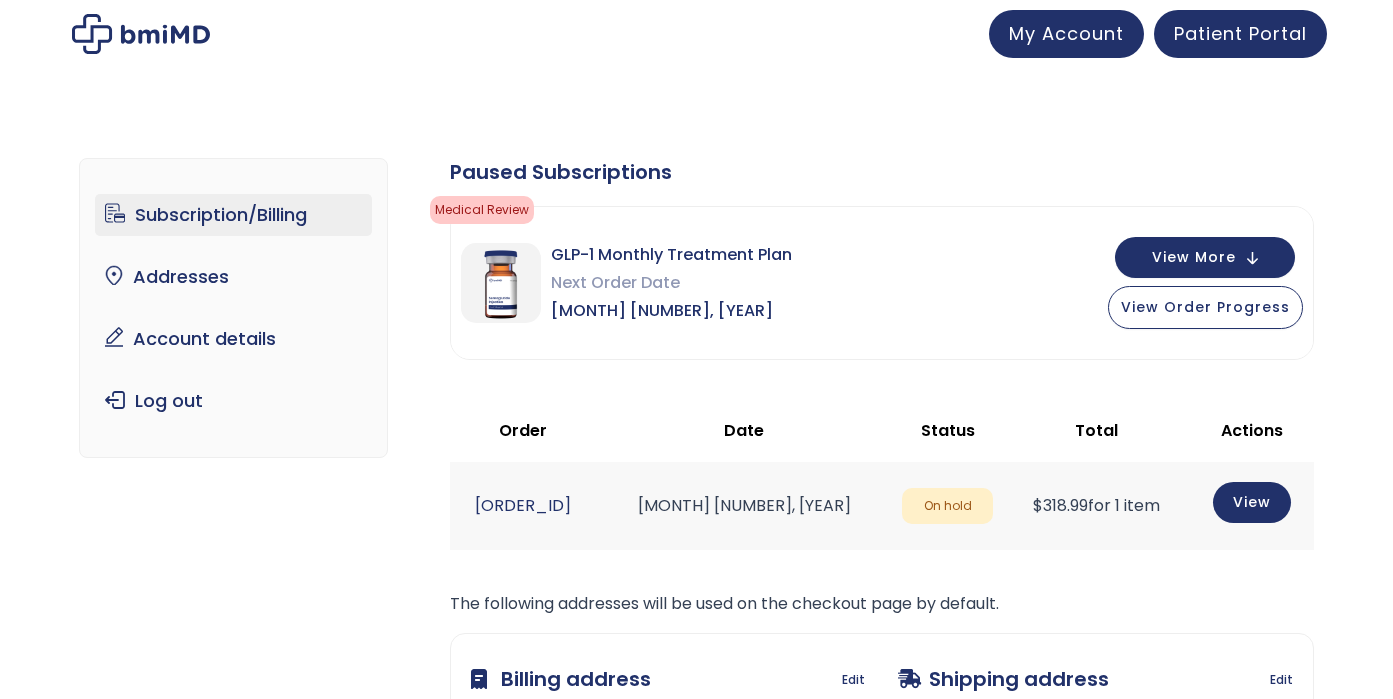 scroll, scrollTop: 0, scrollLeft: 0, axis: both 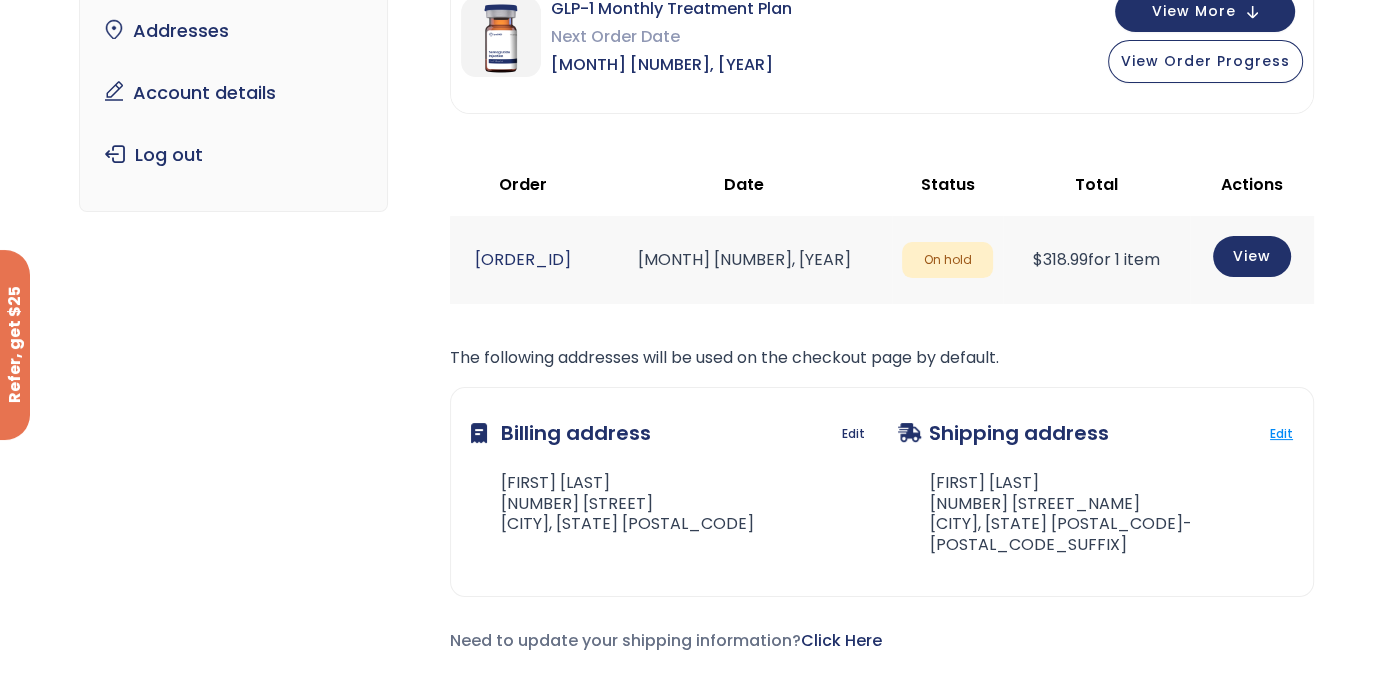 click on "Edit" 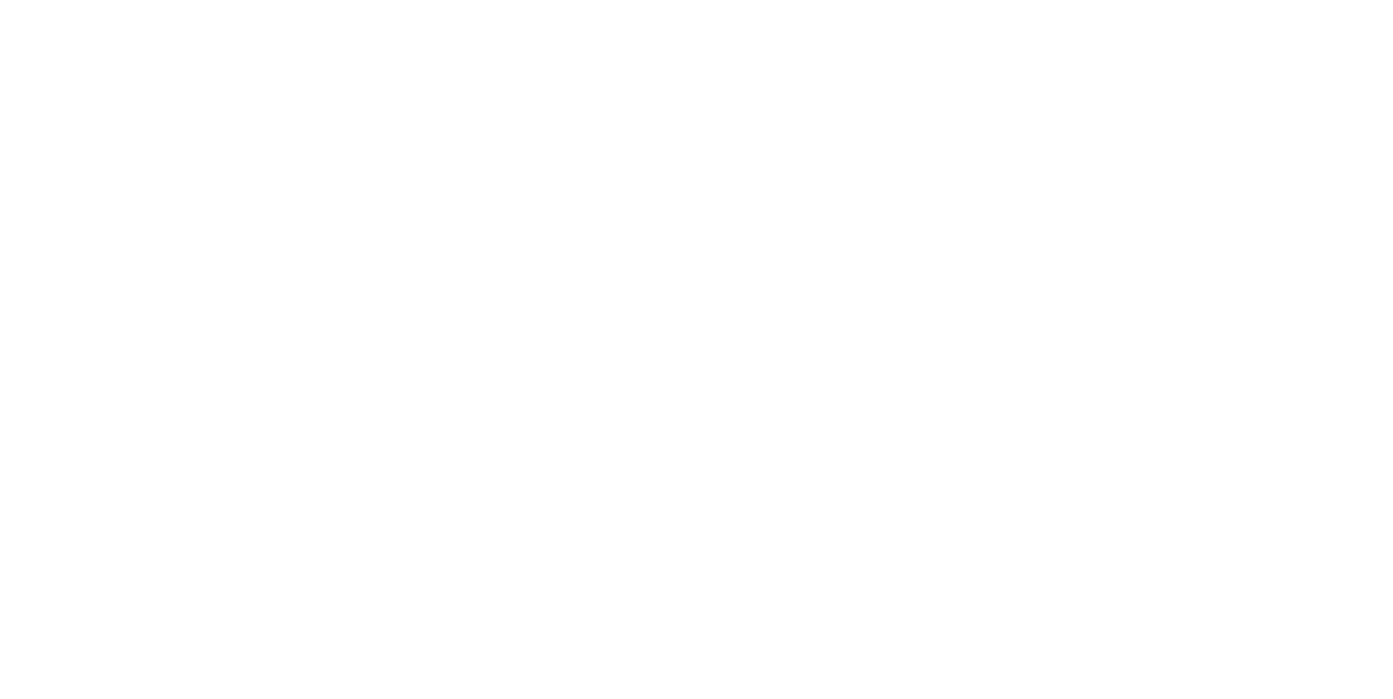 scroll, scrollTop: 0, scrollLeft: 0, axis: both 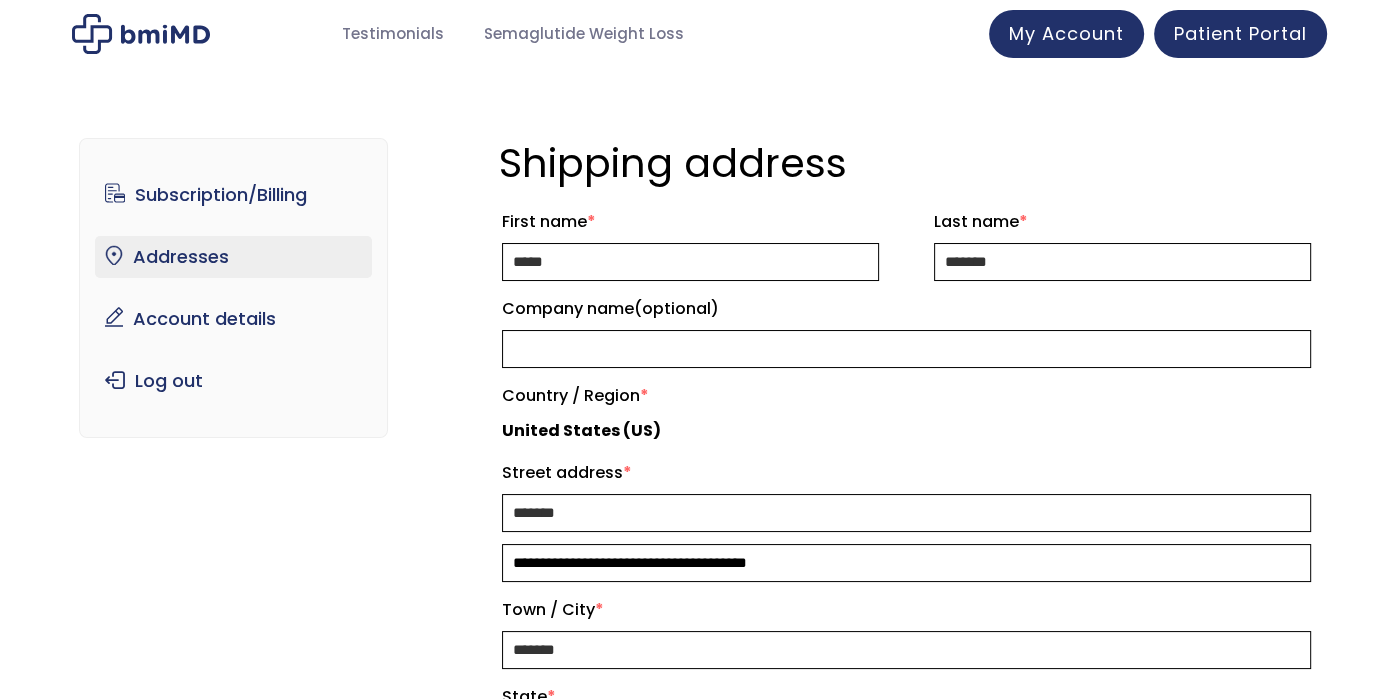 select on "**" 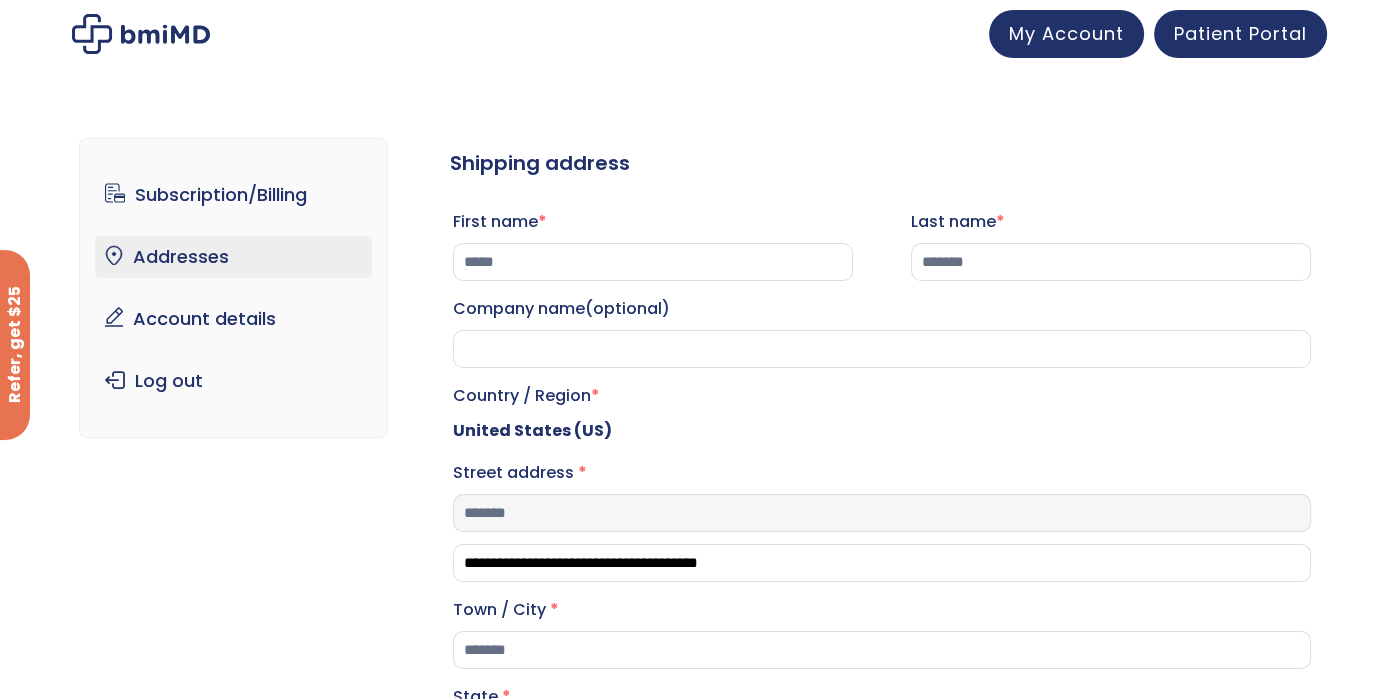 click on "*******" at bounding box center (882, 513) 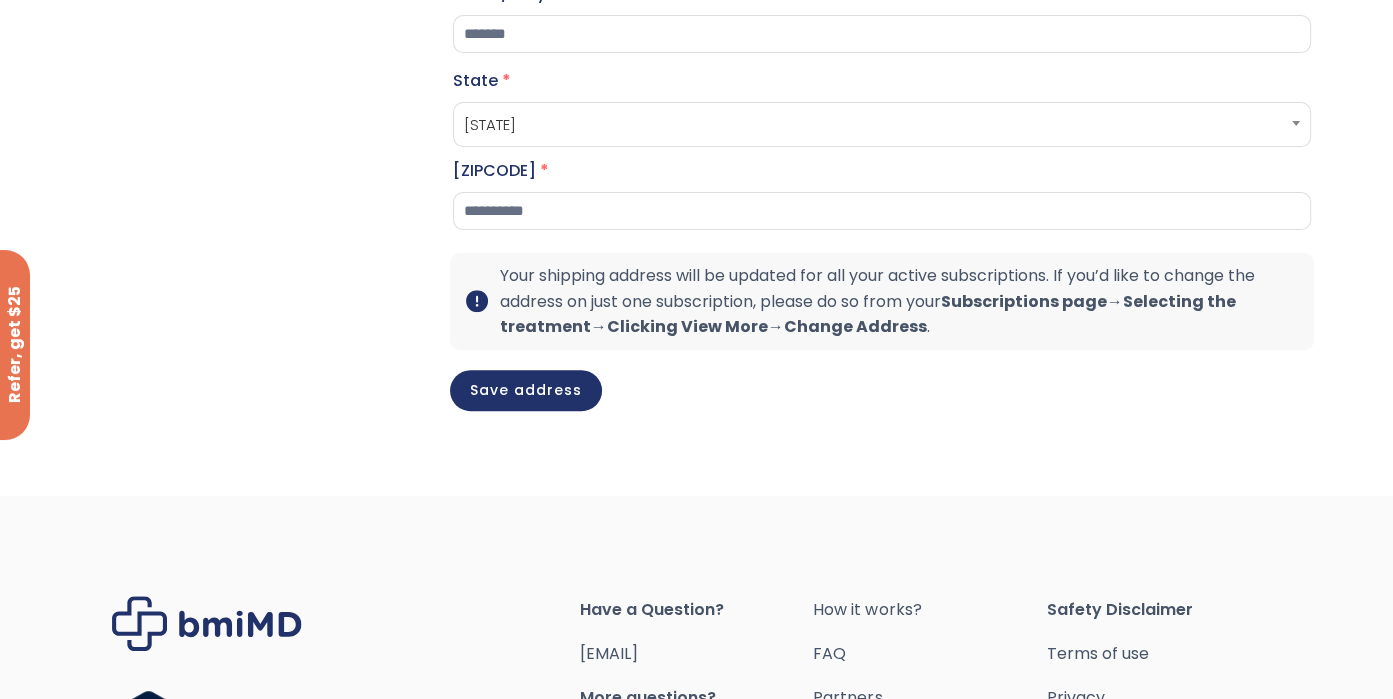 scroll, scrollTop: 633, scrollLeft: 0, axis: vertical 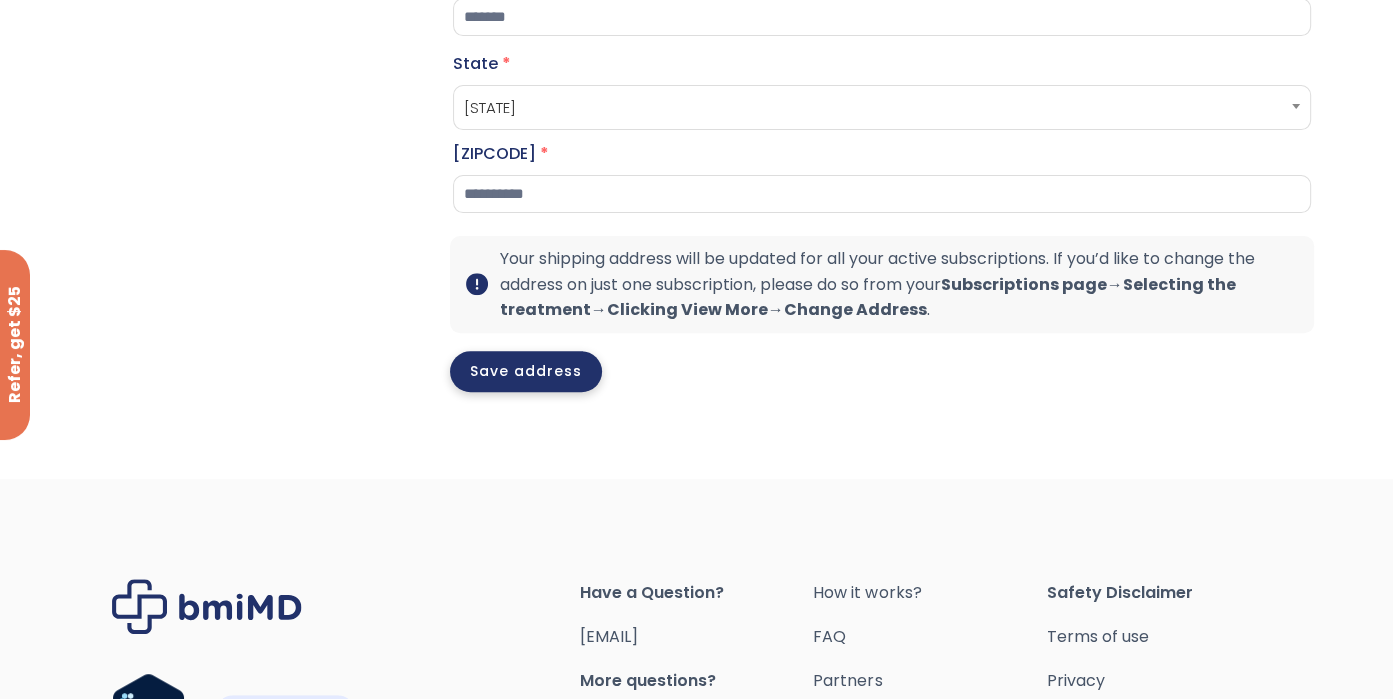 click on "Save address" at bounding box center [526, 371] 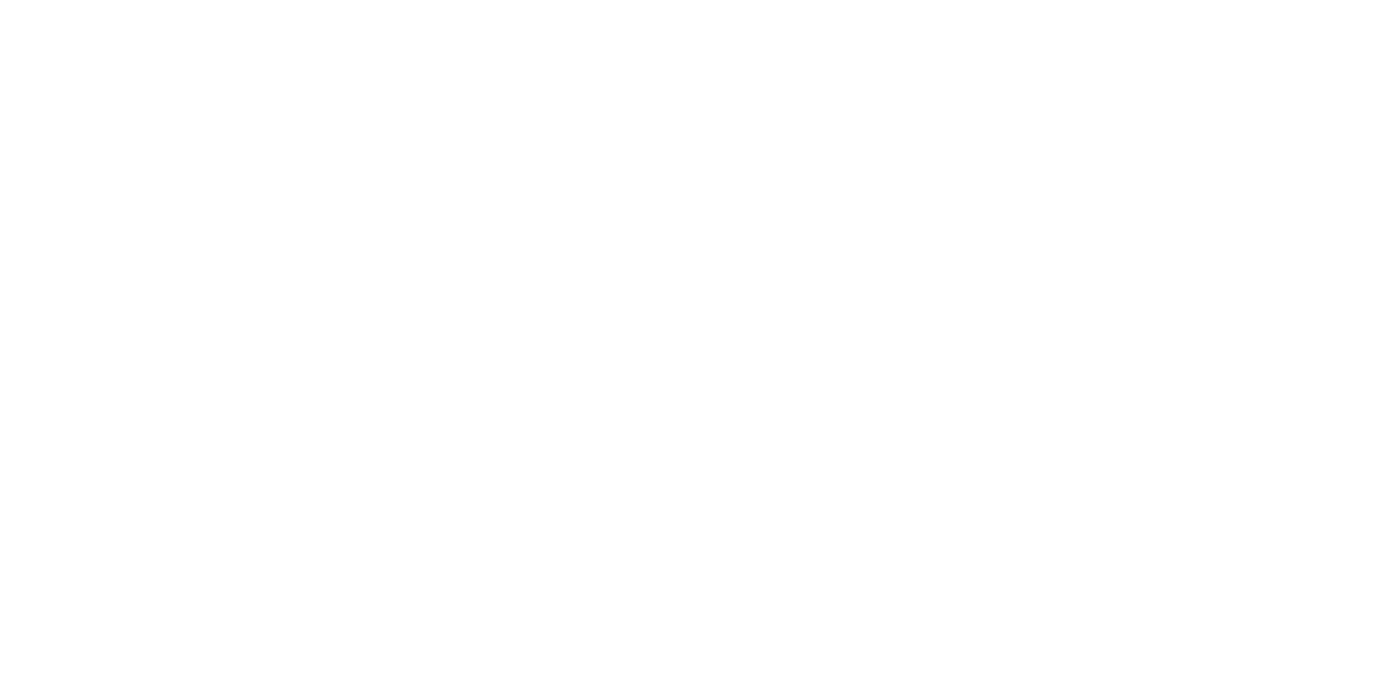 scroll, scrollTop: 0, scrollLeft: 0, axis: both 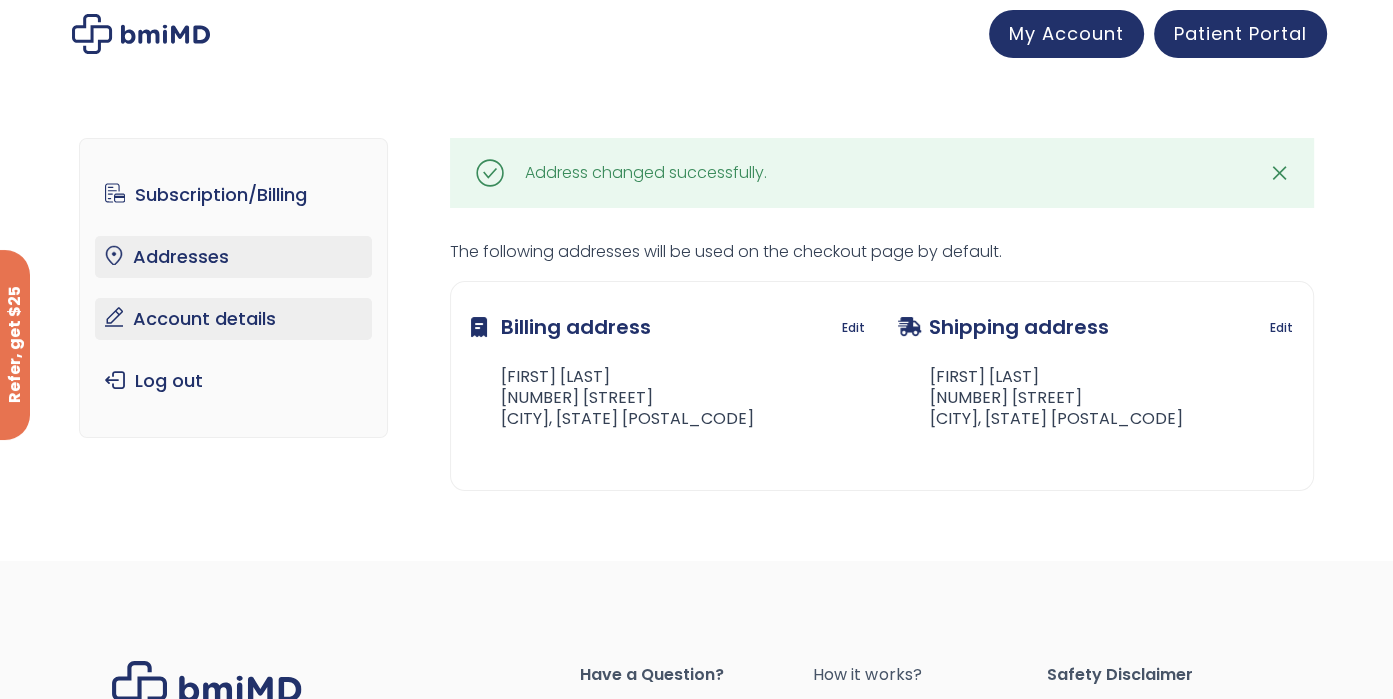 click on "Account details" at bounding box center (233, 319) 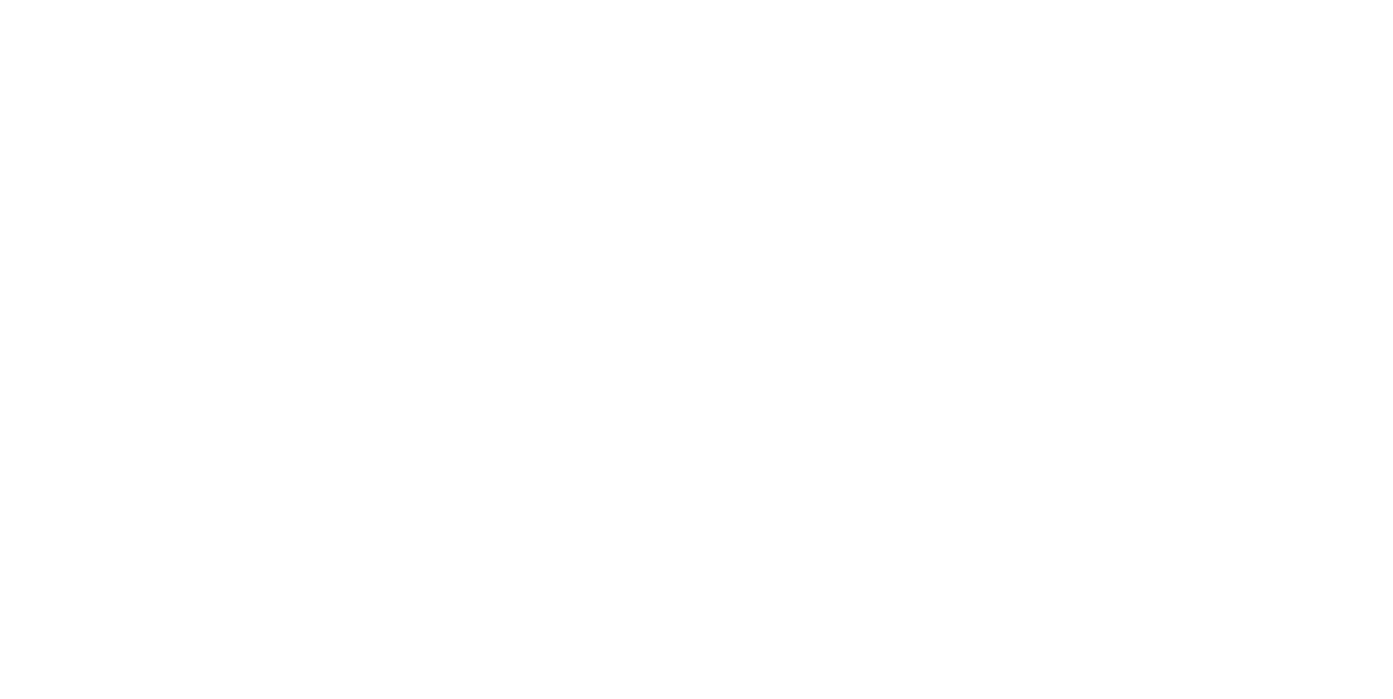 scroll, scrollTop: 0, scrollLeft: 0, axis: both 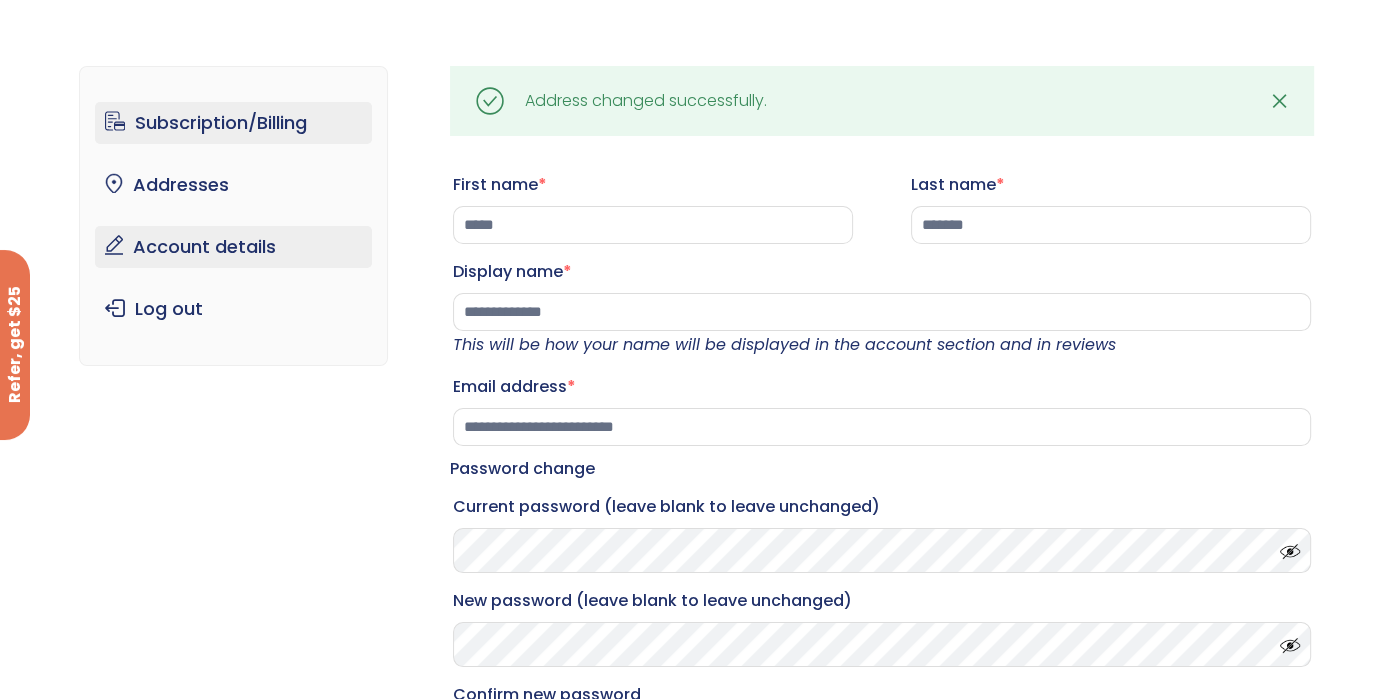 click on "Subscription/Billing" at bounding box center (233, 123) 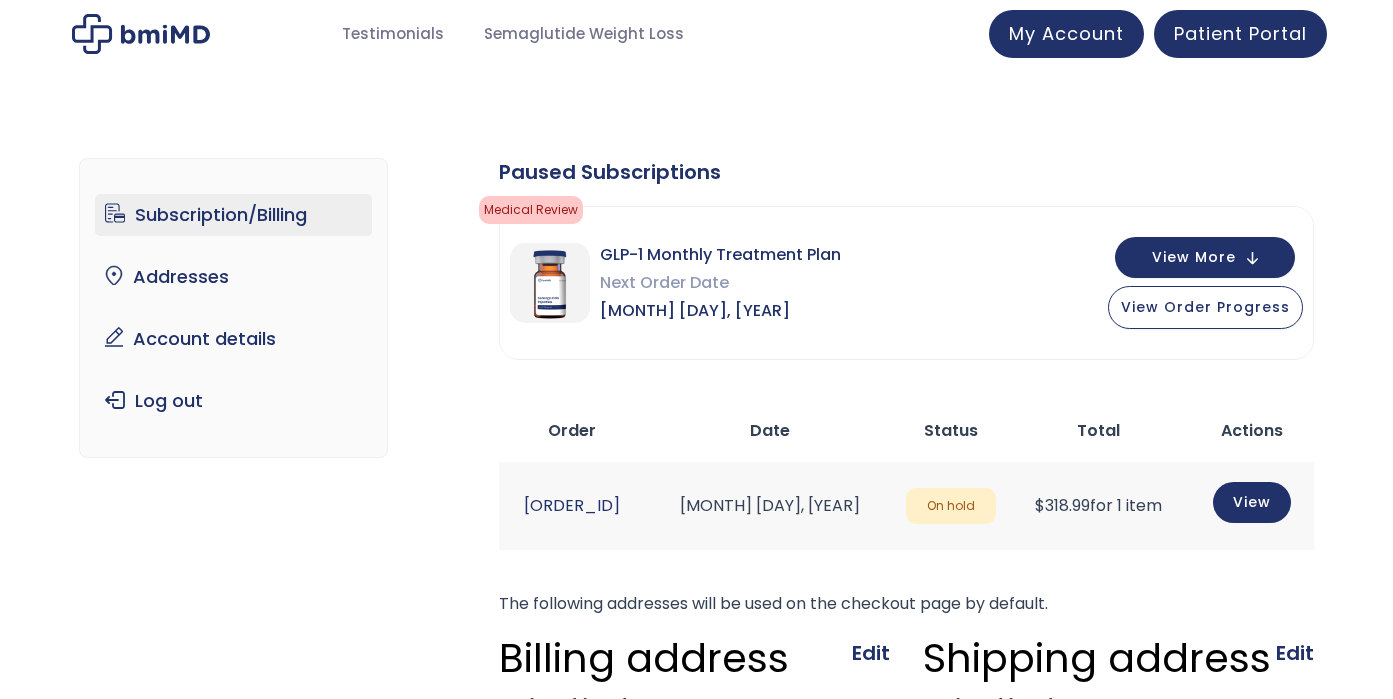 scroll, scrollTop: 0, scrollLeft: 0, axis: both 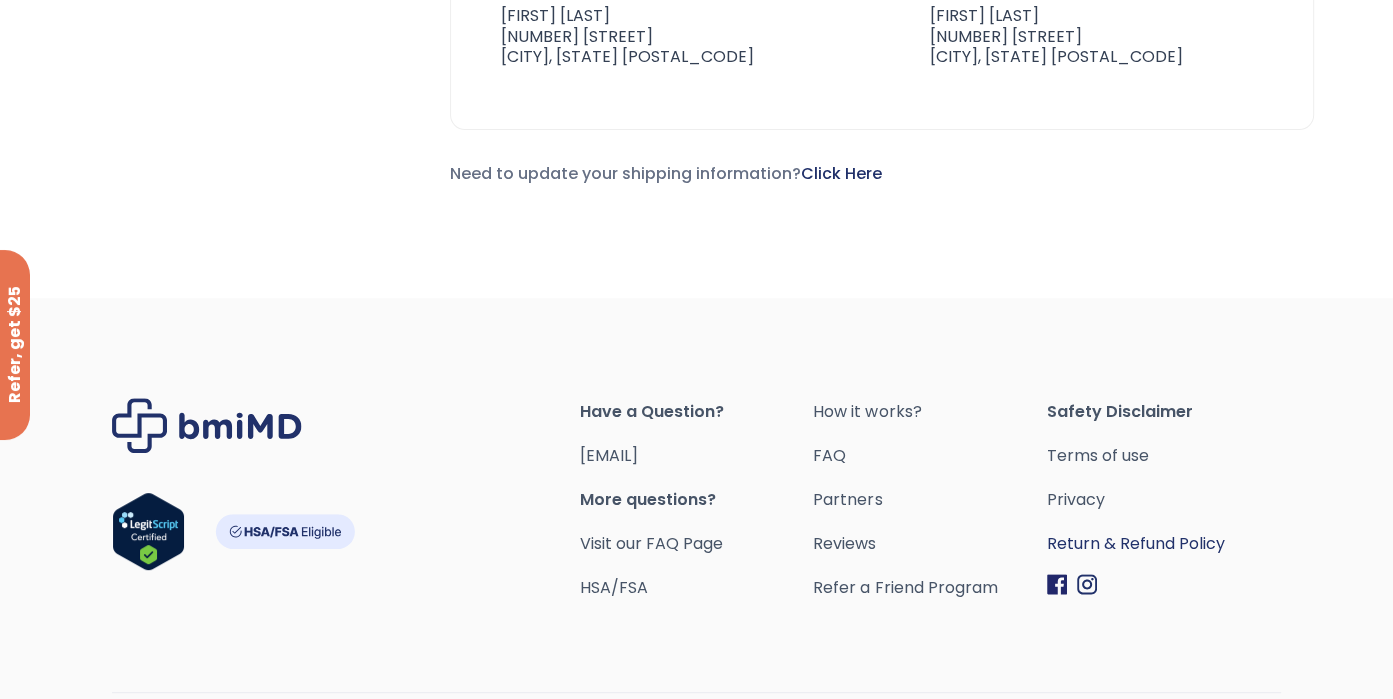 click on "Return & Refund Policy" at bounding box center (1164, 544) 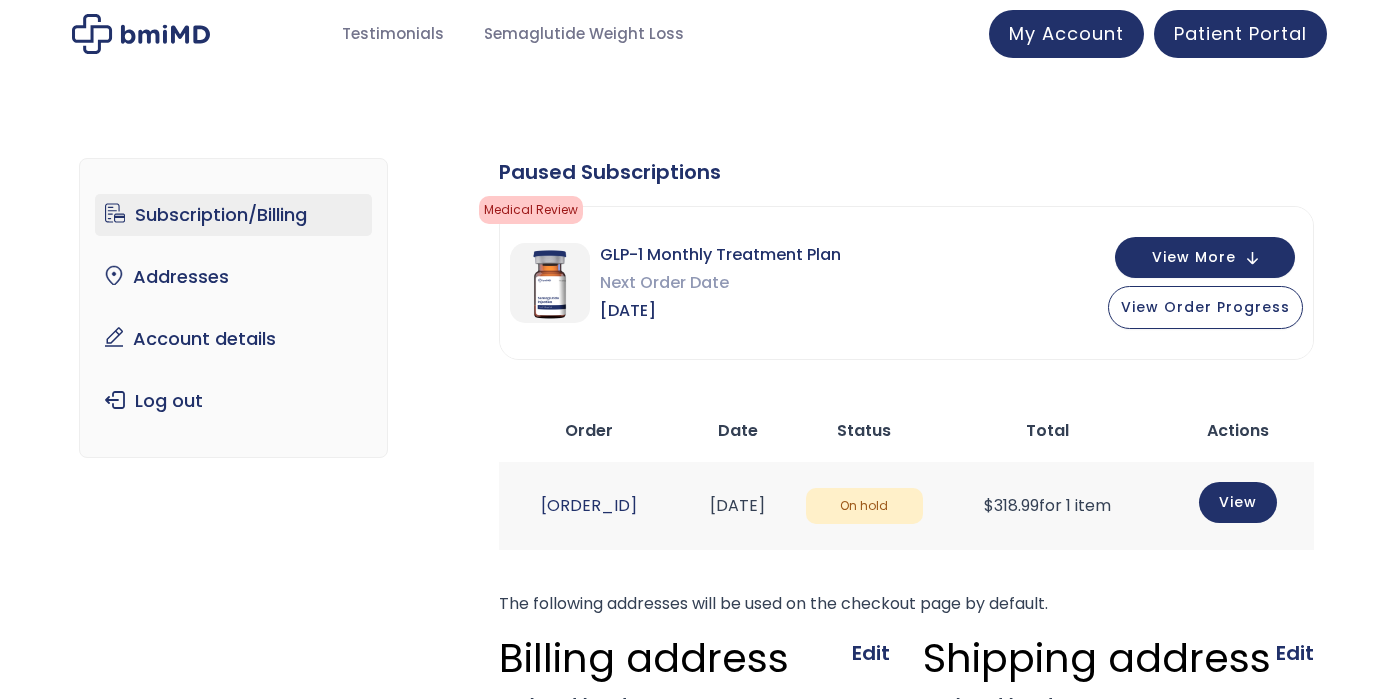 scroll, scrollTop: 0, scrollLeft: 0, axis: both 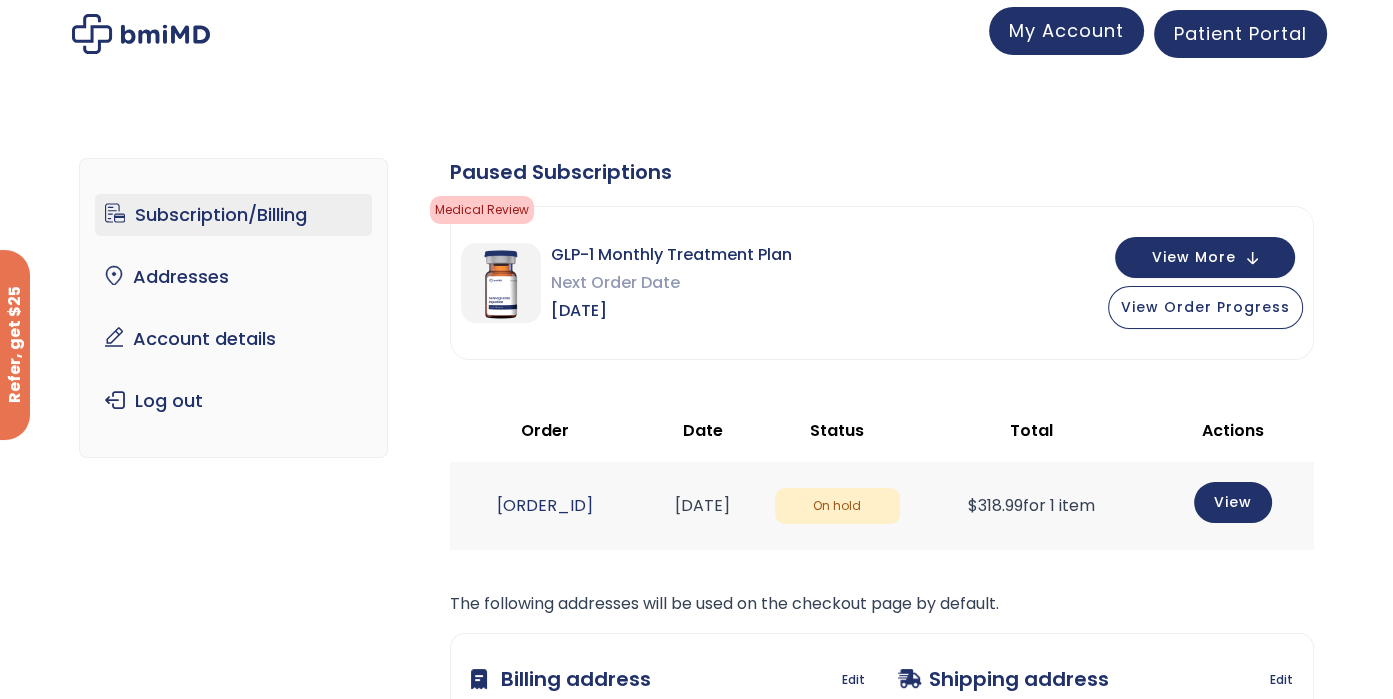 click on "My Account" at bounding box center [1066, 30] 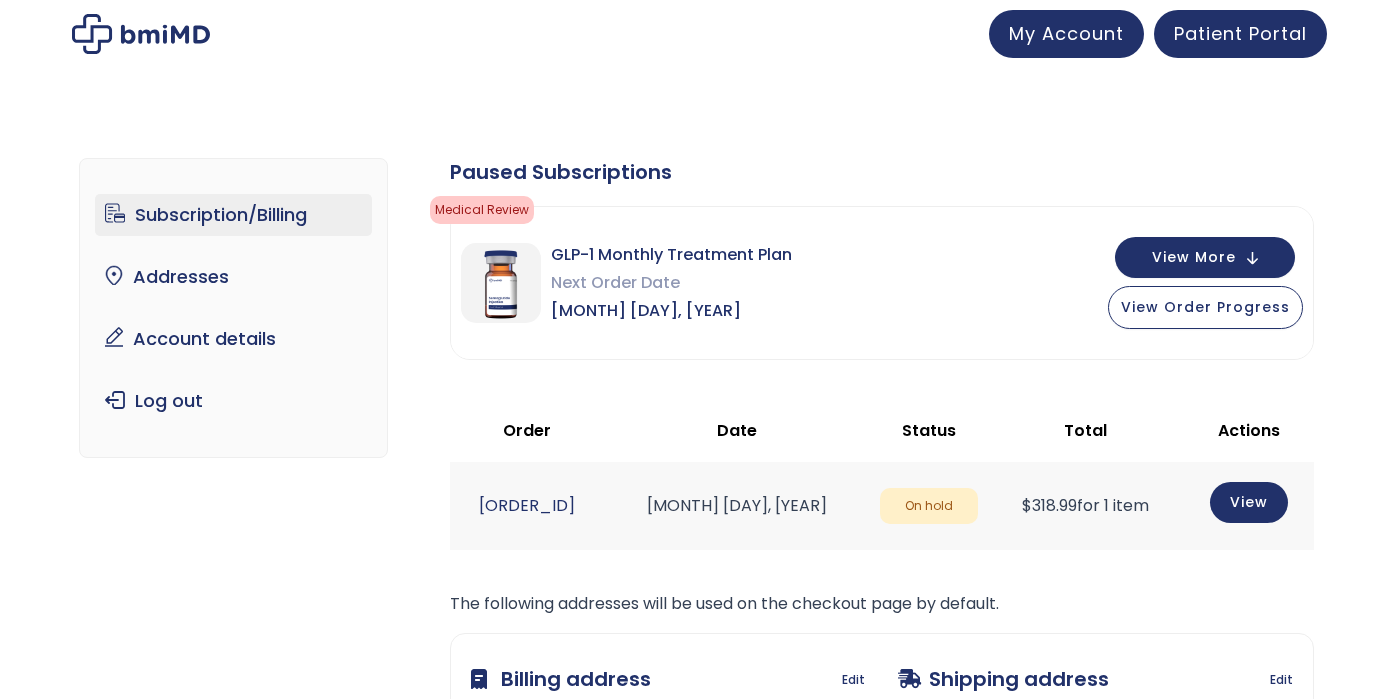 scroll, scrollTop: 0, scrollLeft: 0, axis: both 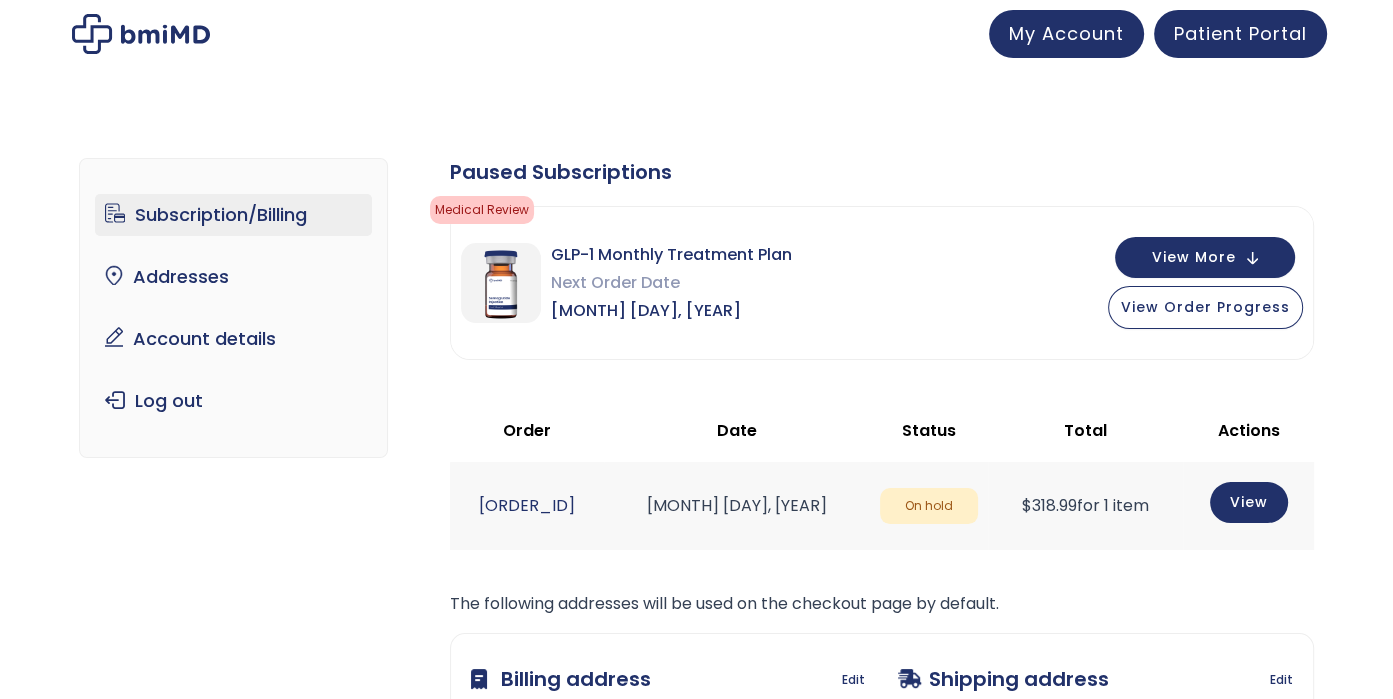 click on "Subscription/Billing" at bounding box center (233, 215) 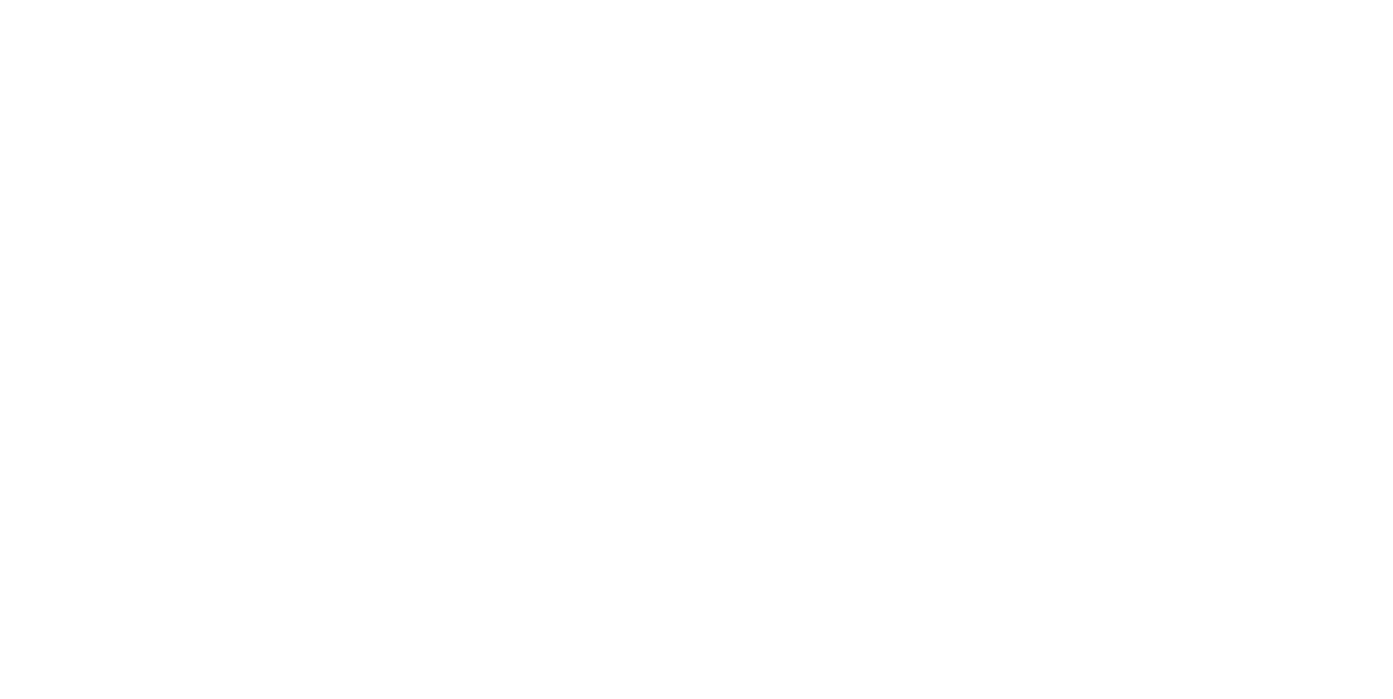 scroll, scrollTop: 0, scrollLeft: 0, axis: both 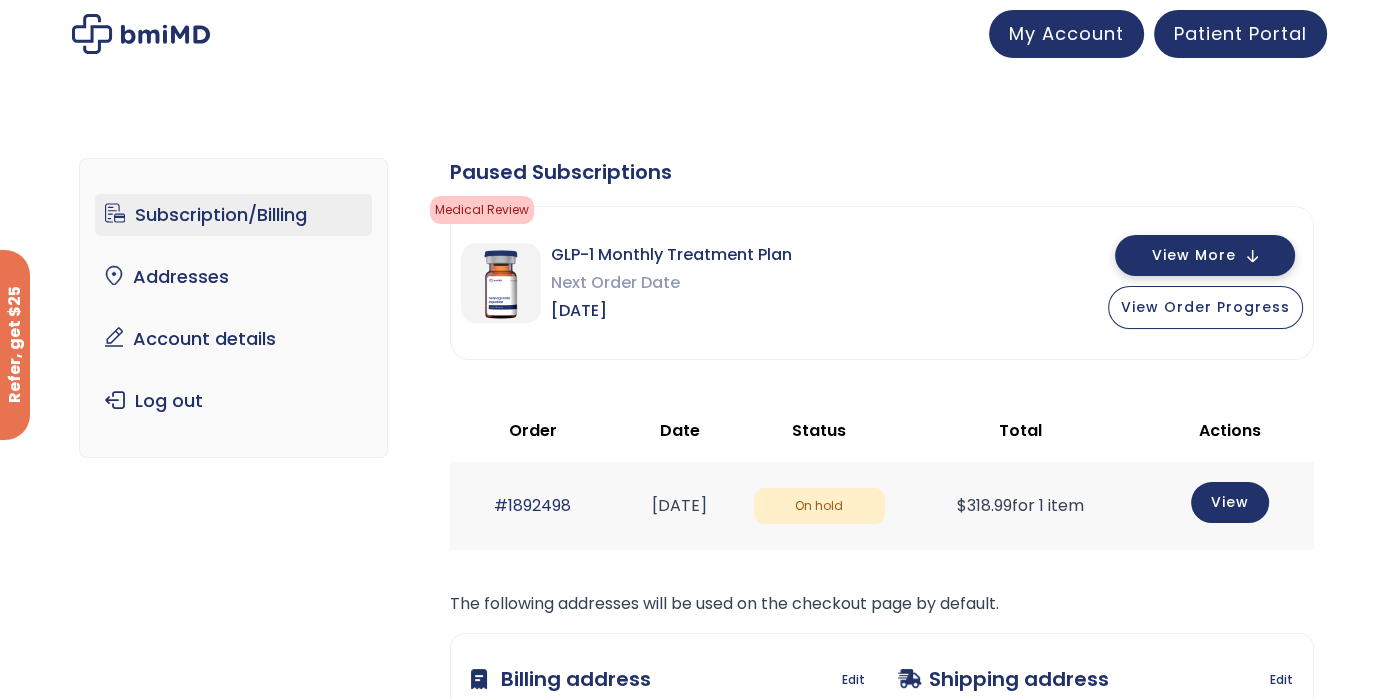 click on "View More" at bounding box center [1205, 255] 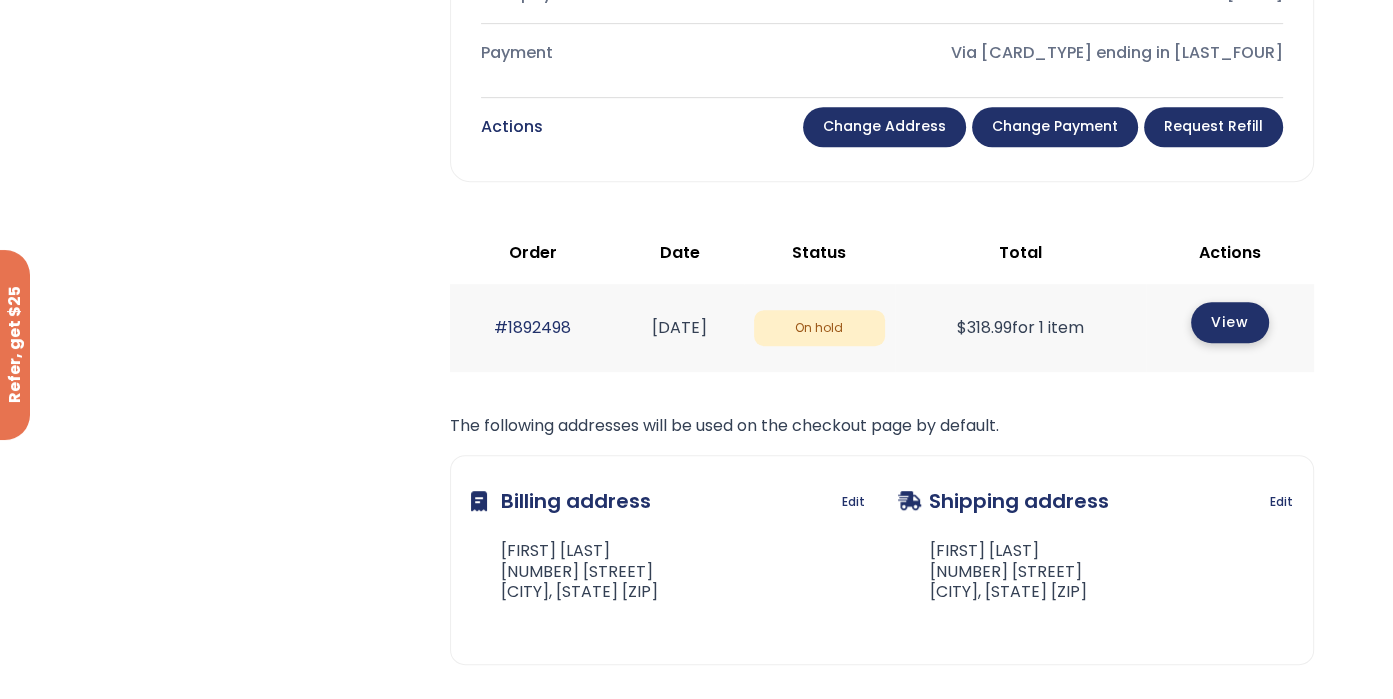 scroll, scrollTop: 882, scrollLeft: 0, axis: vertical 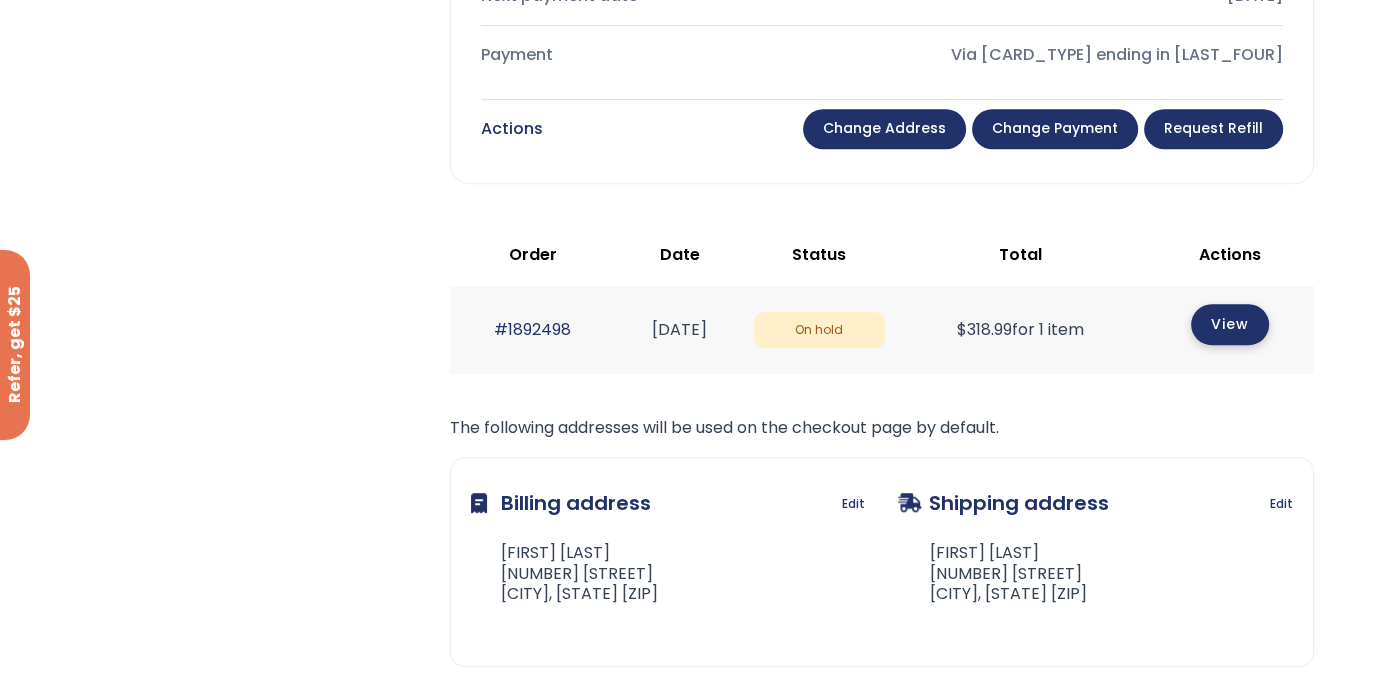 click on "View" 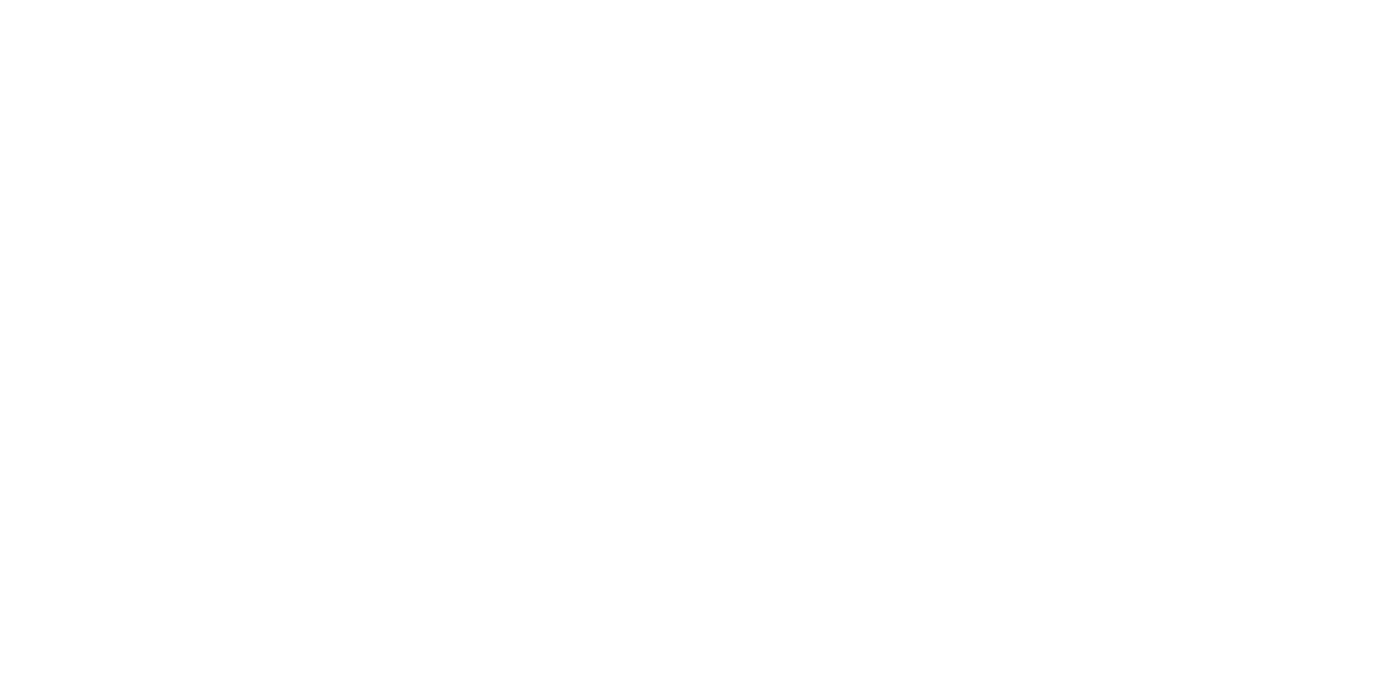 scroll, scrollTop: 0, scrollLeft: 0, axis: both 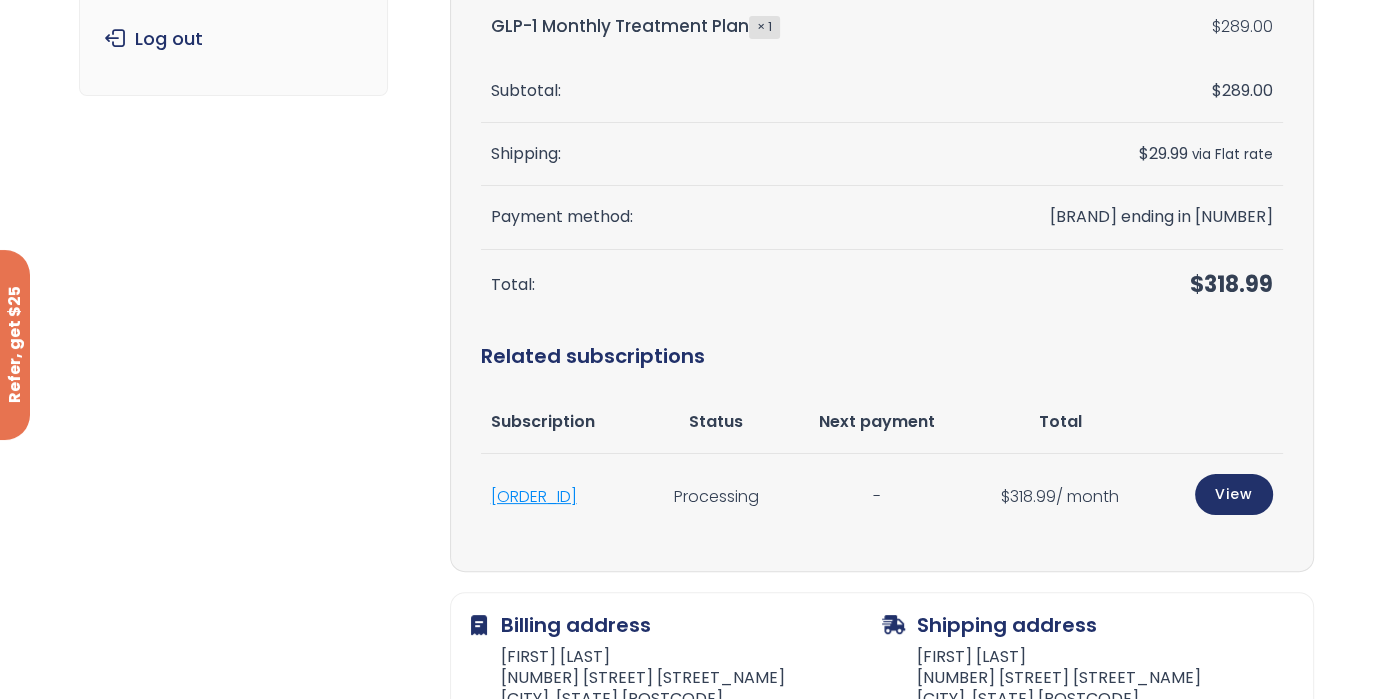 click on "#1892502" at bounding box center [534, 496] 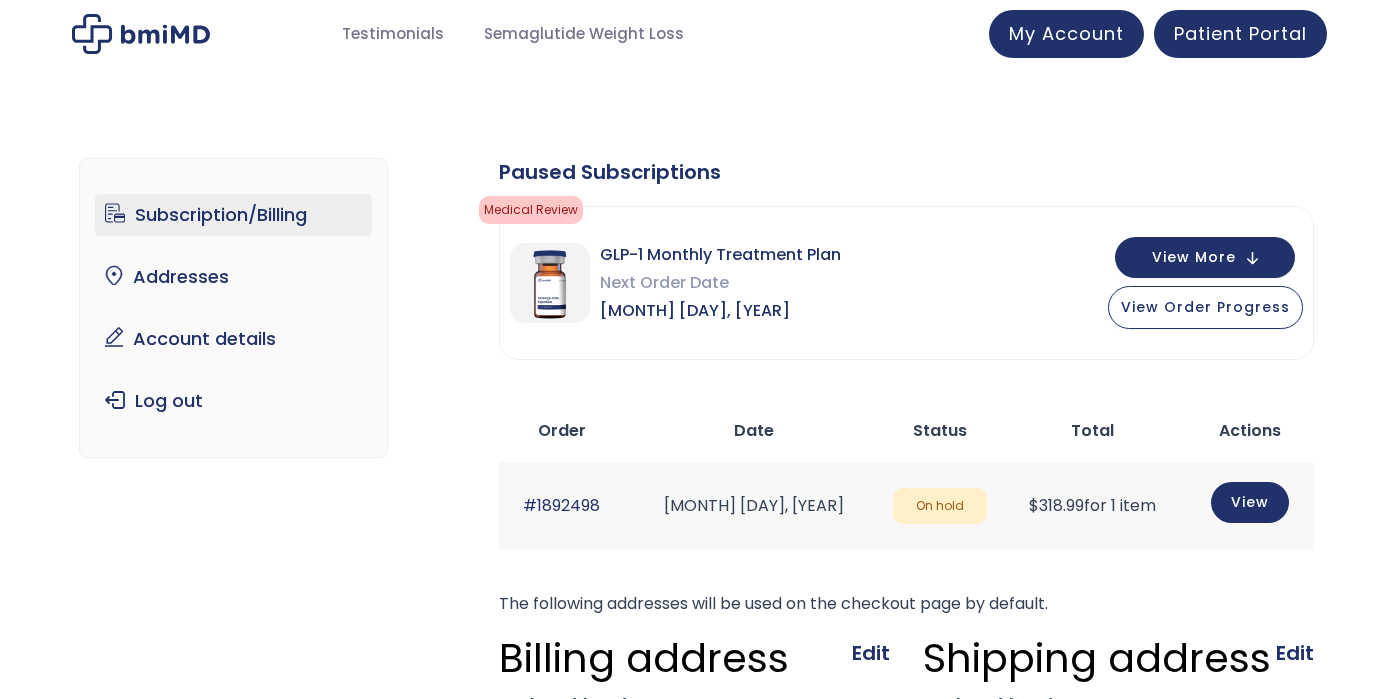 scroll, scrollTop: 0, scrollLeft: 0, axis: both 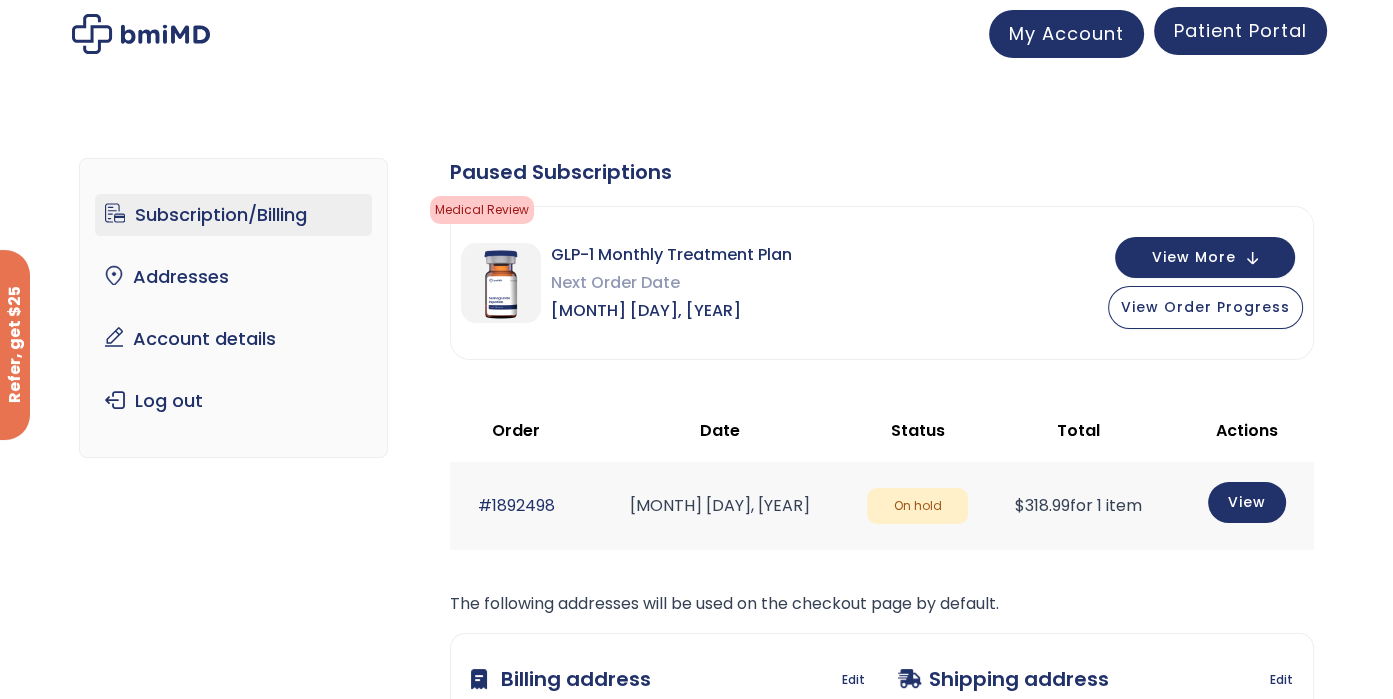 click on "Patient Portal" at bounding box center [1240, 30] 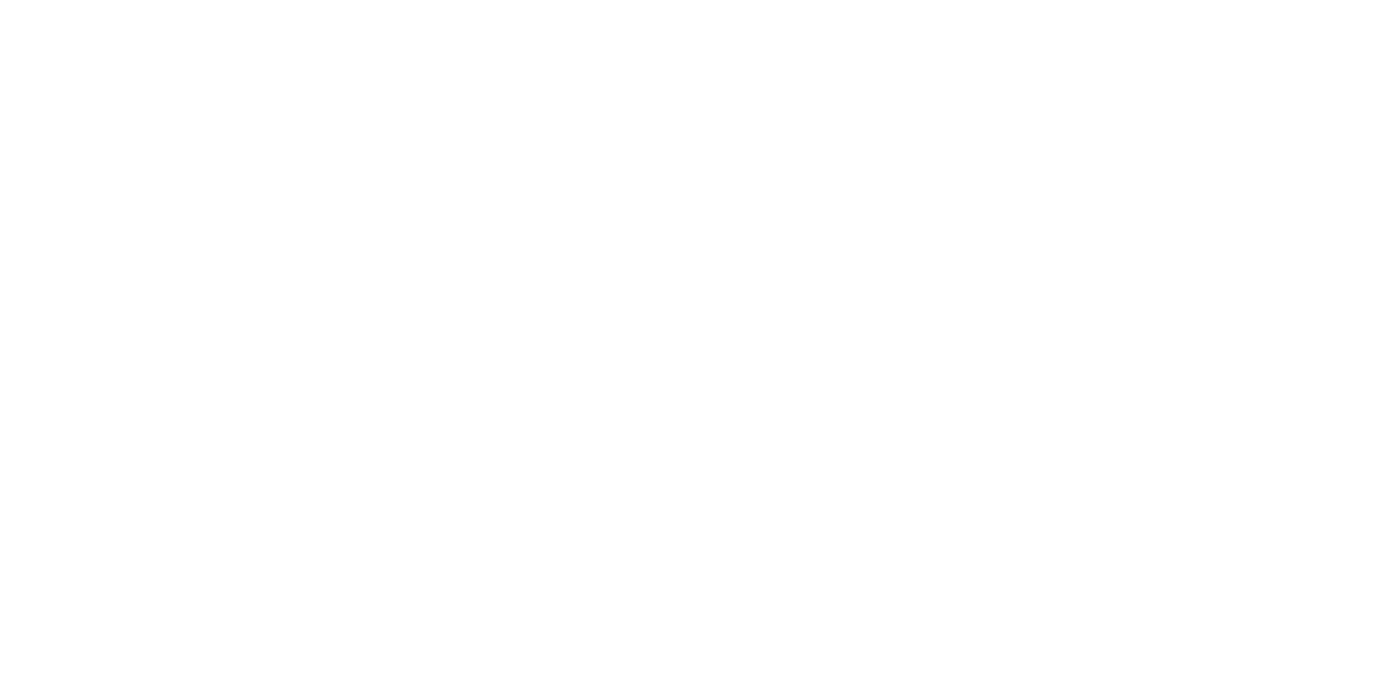 scroll, scrollTop: 0, scrollLeft: 0, axis: both 